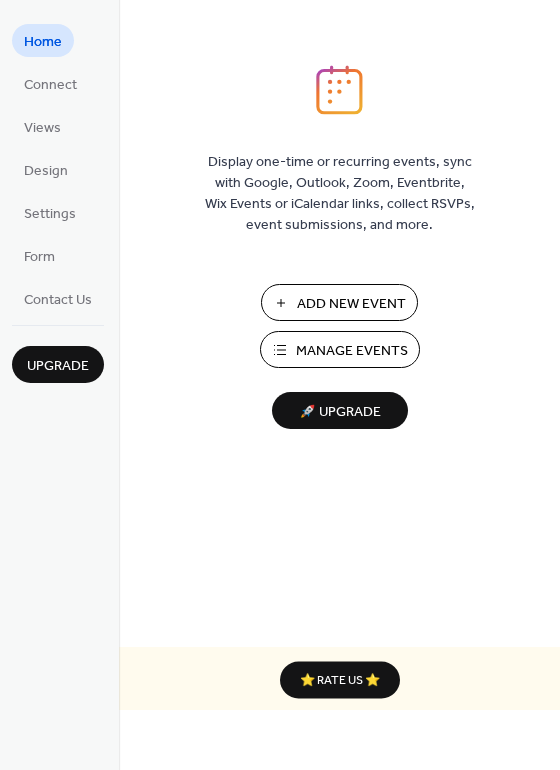 scroll, scrollTop: 0, scrollLeft: 0, axis: both 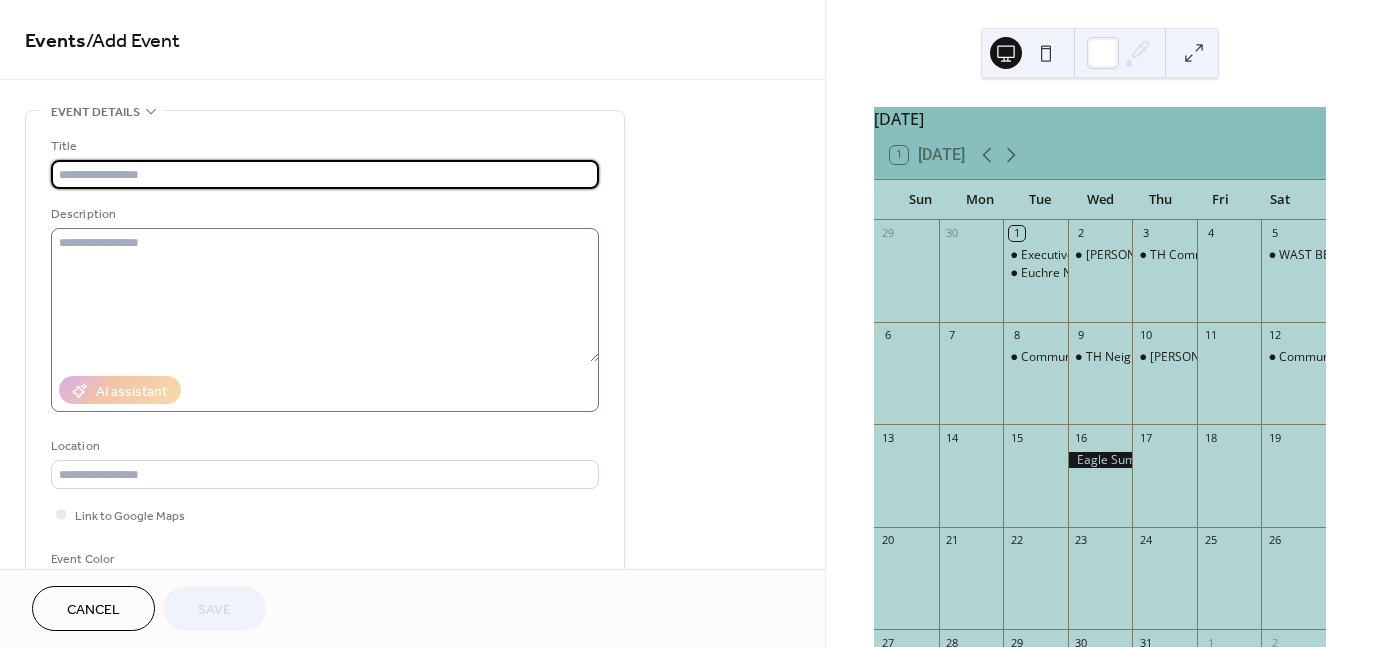 type on "*" 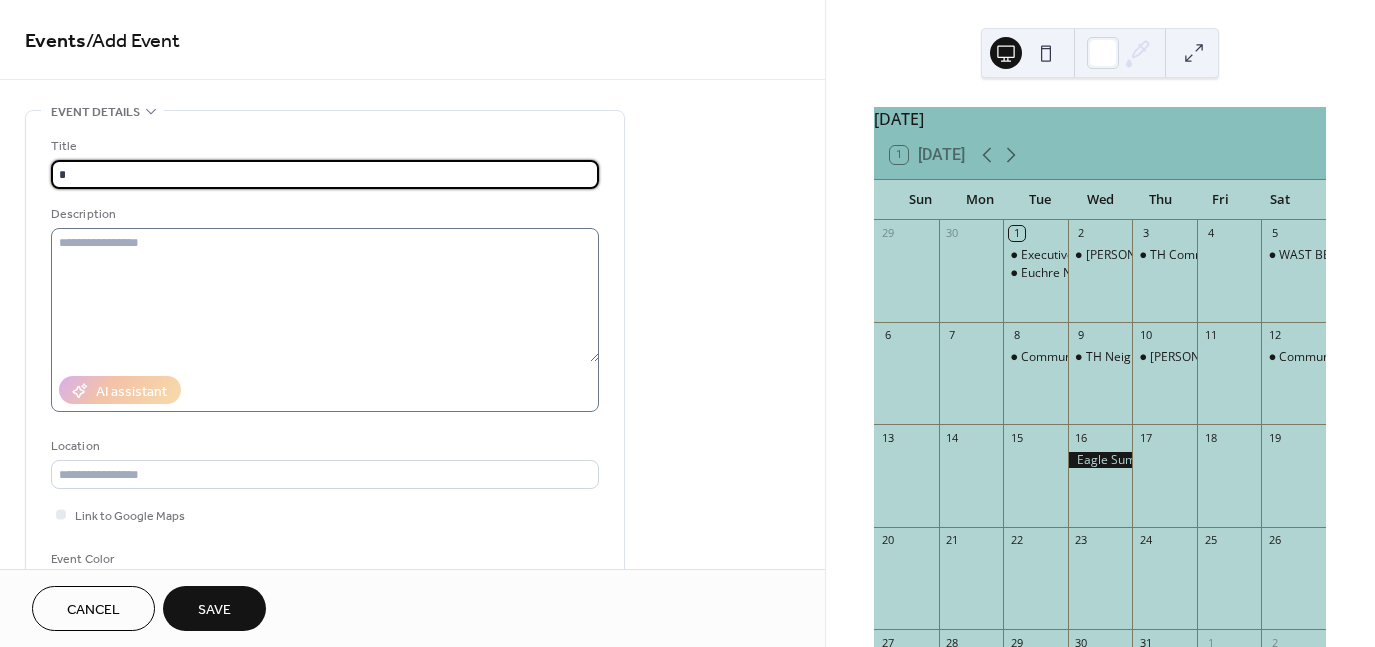 type on "**********" 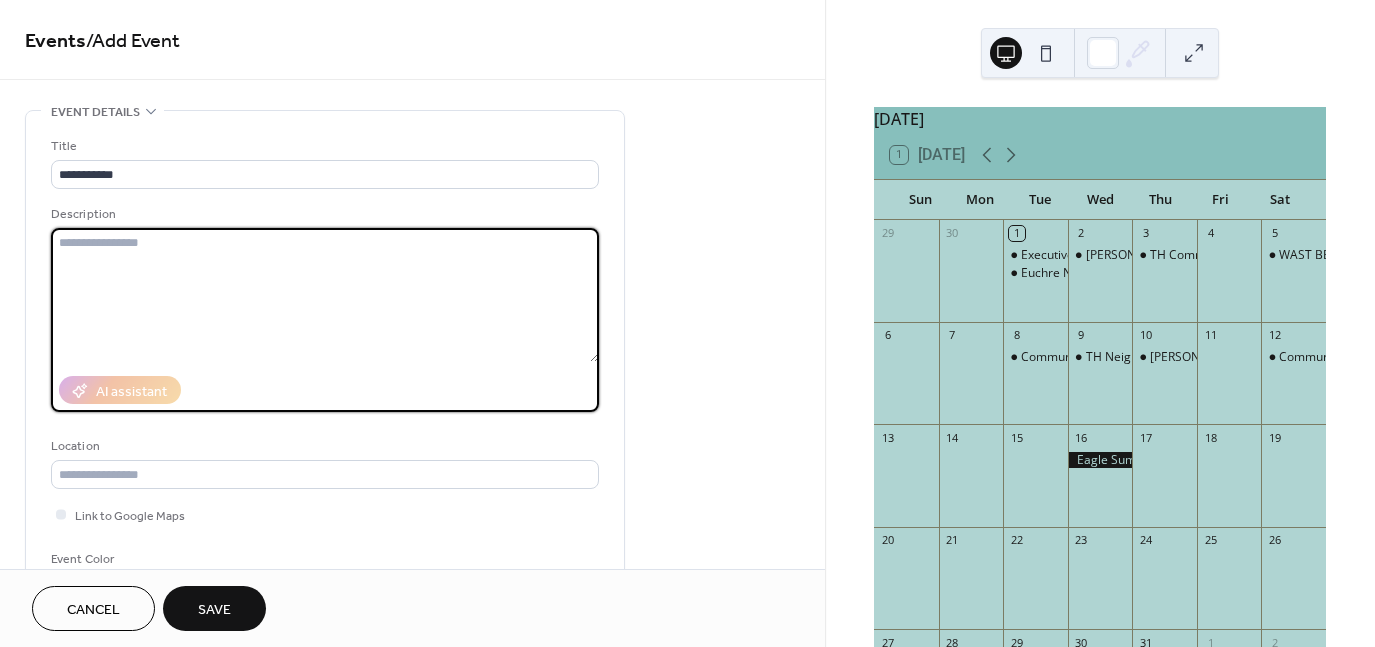 click at bounding box center (325, 295) 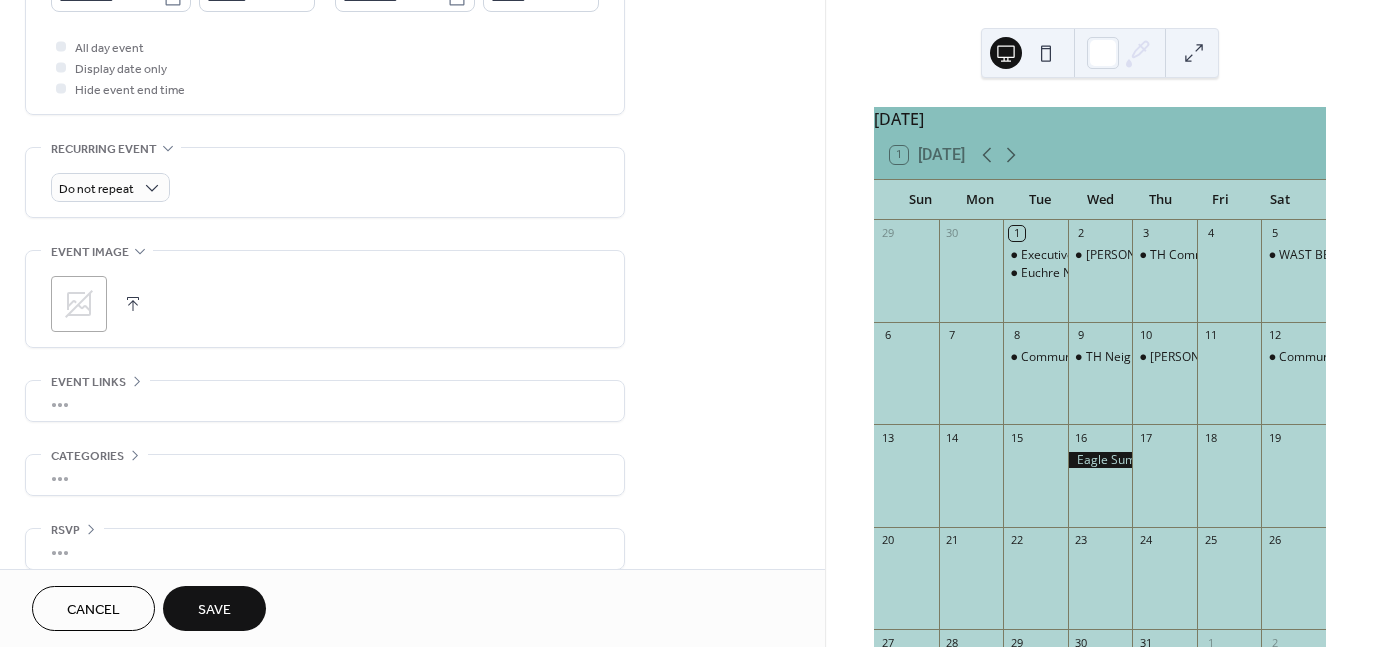 scroll, scrollTop: 756, scrollLeft: 0, axis: vertical 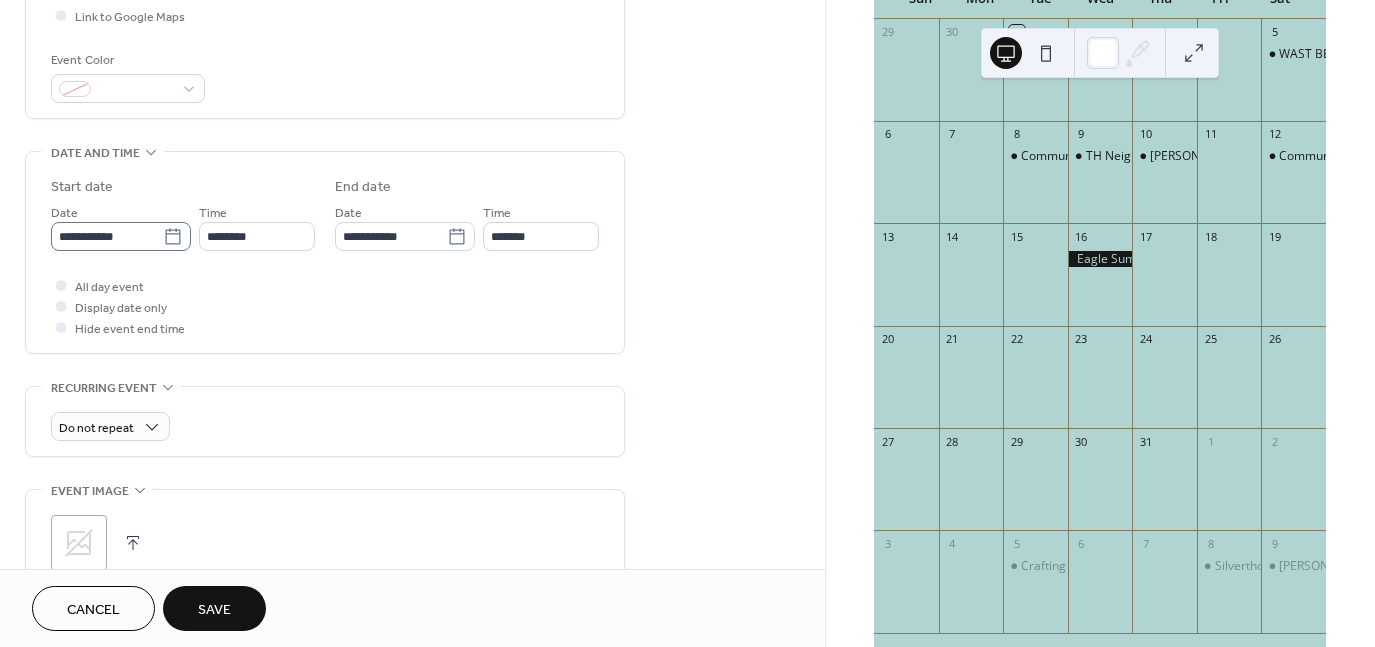 type on "**********" 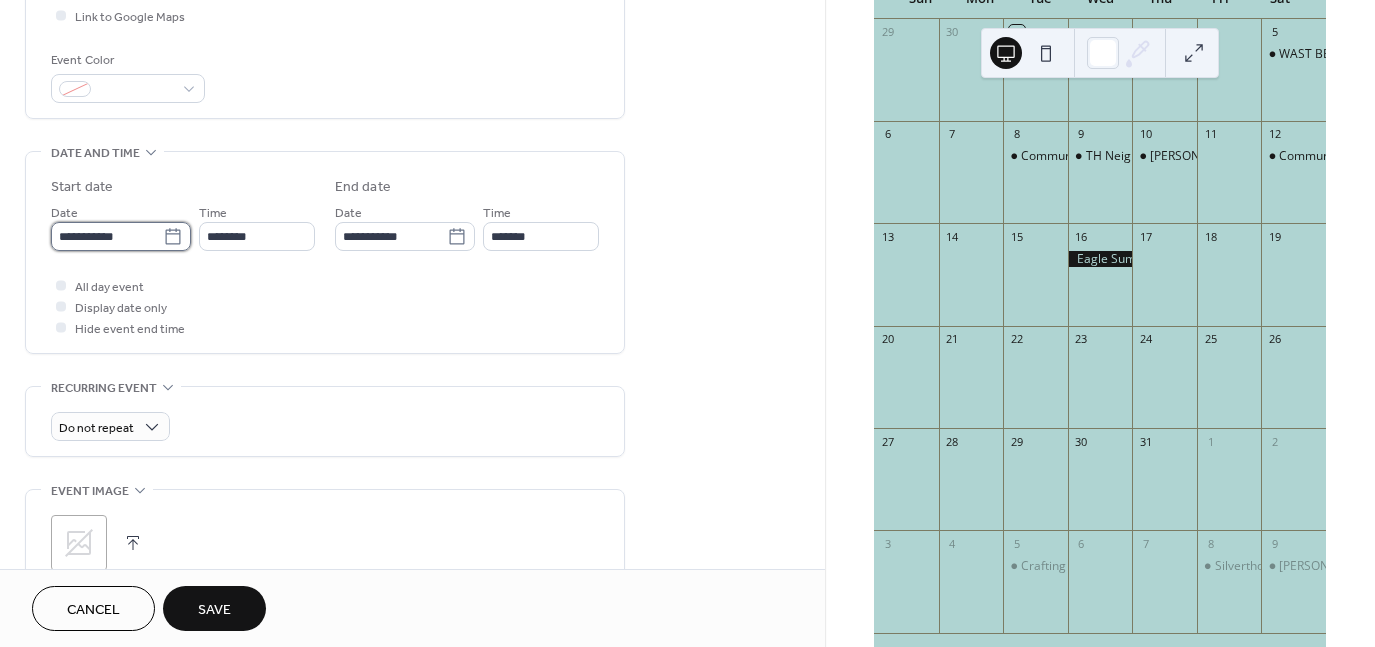 click on "**********" at bounding box center (107, 236) 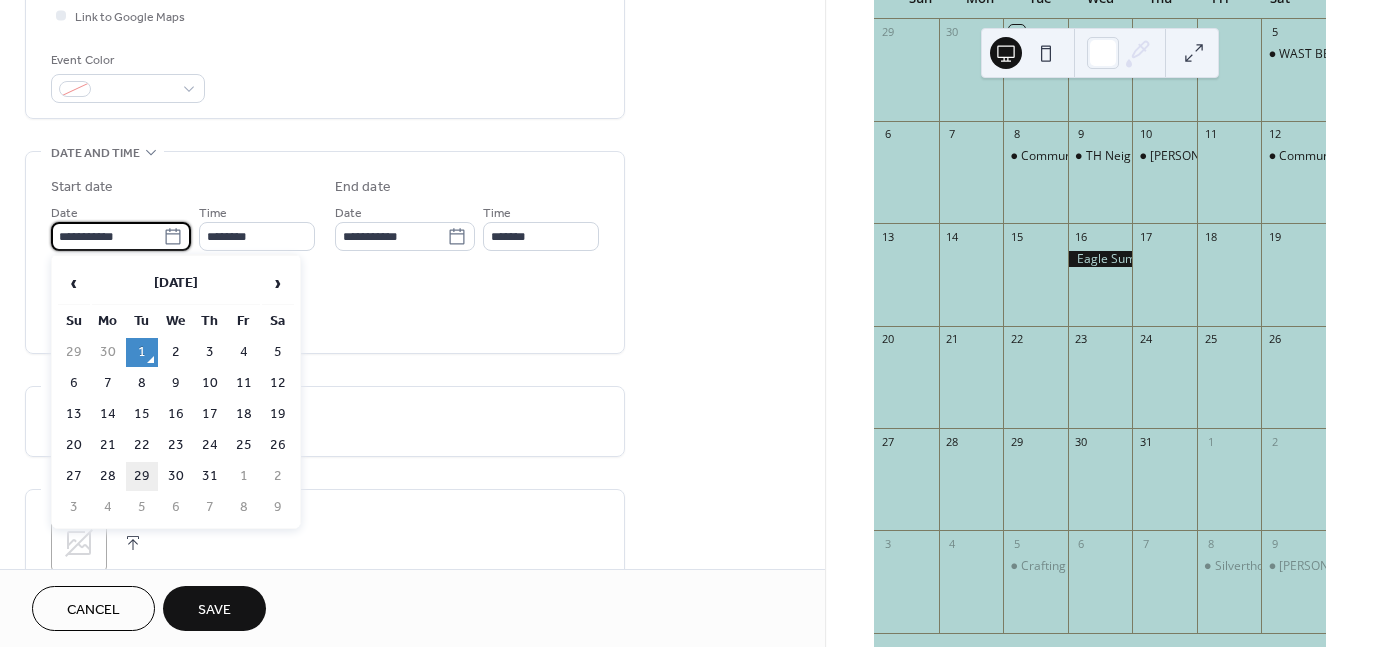 click on "29" at bounding box center [142, 476] 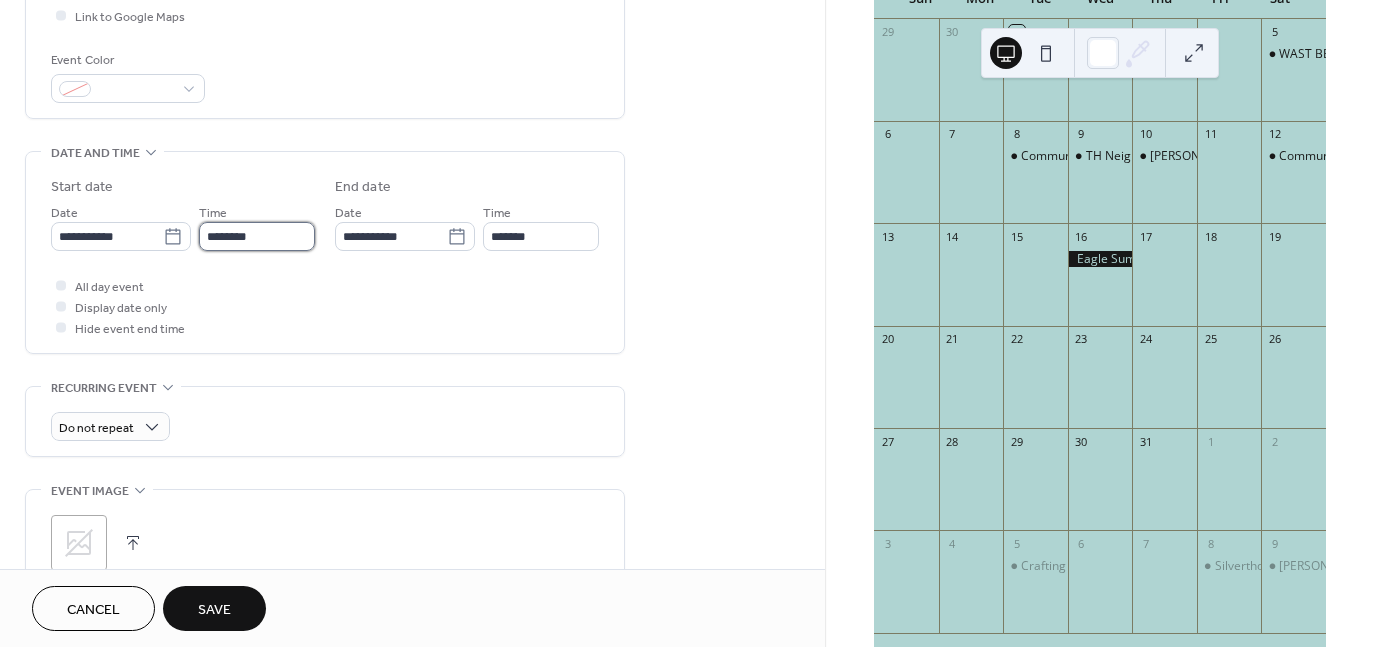 click on "********" at bounding box center [257, 236] 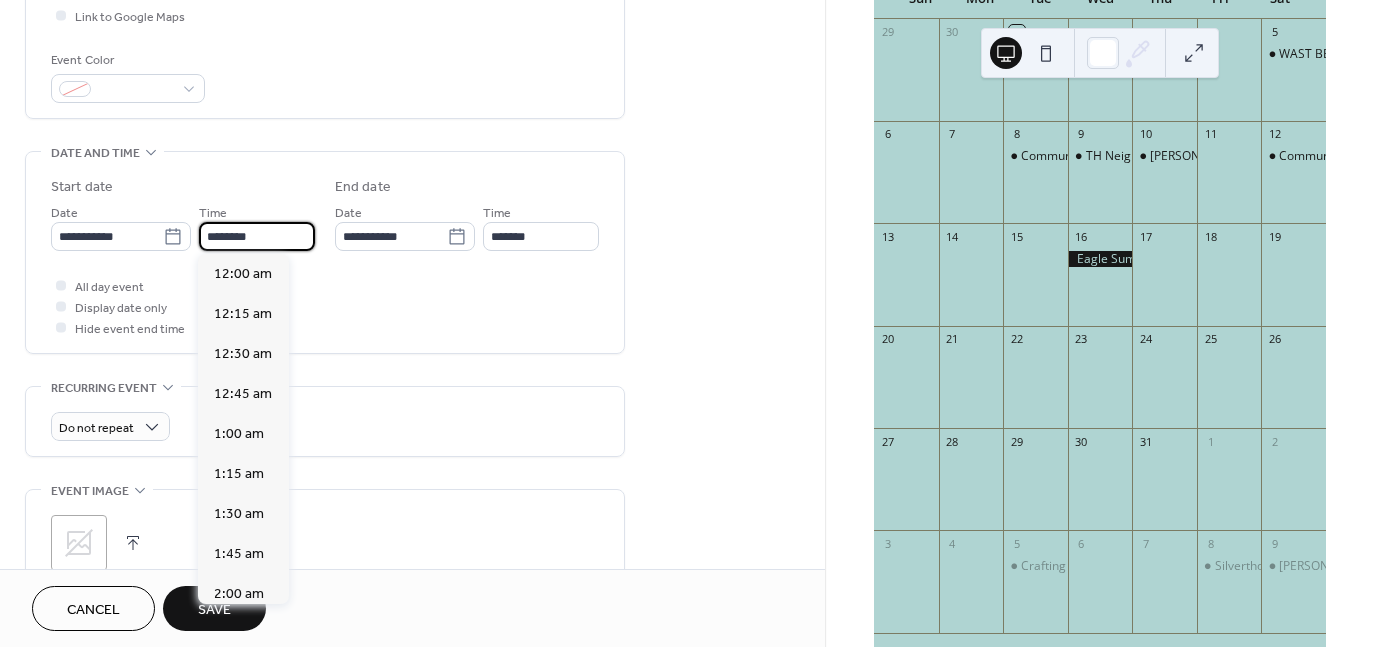 scroll, scrollTop: 1929, scrollLeft: 0, axis: vertical 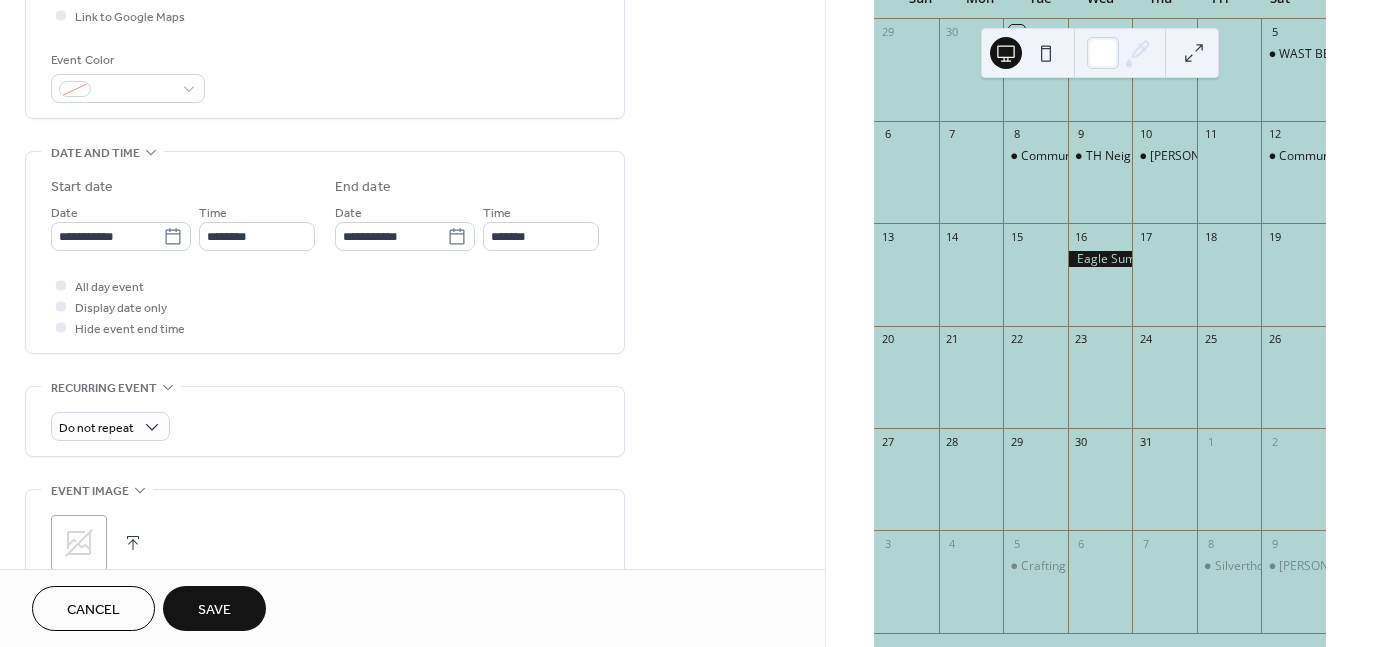 click on "Do not repeat" at bounding box center [325, 421] 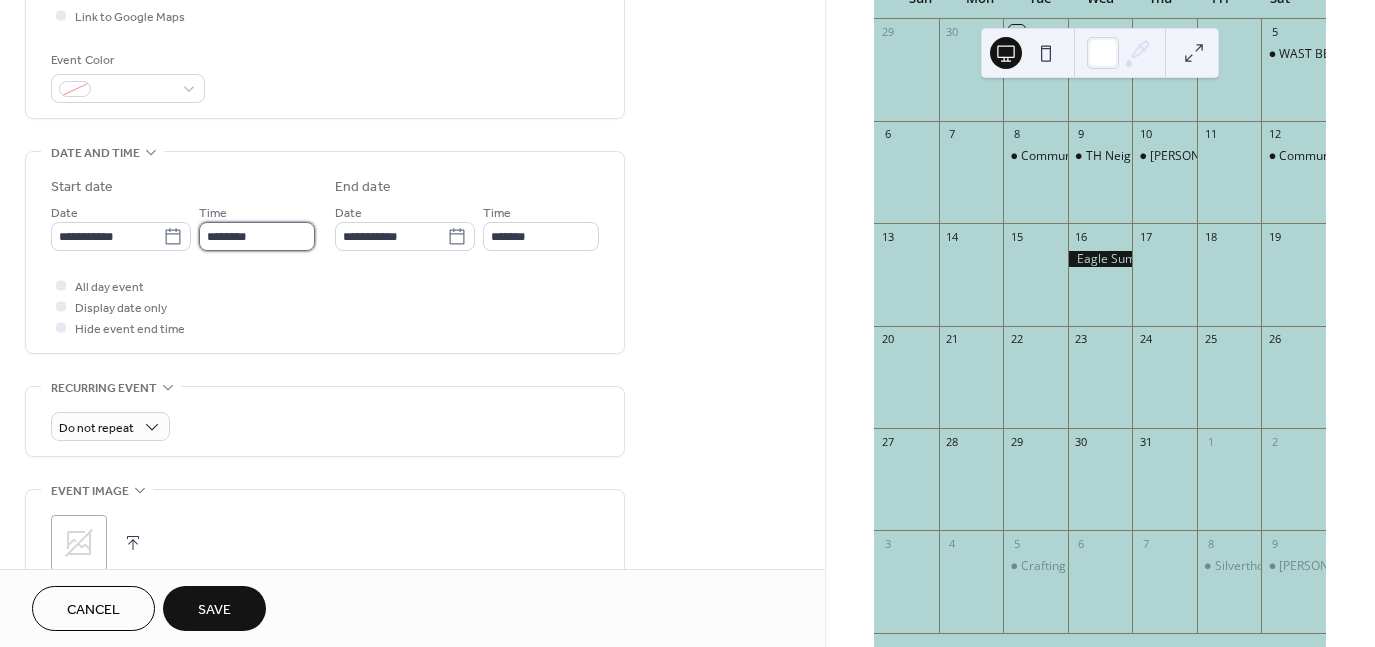 click on "********" at bounding box center (257, 236) 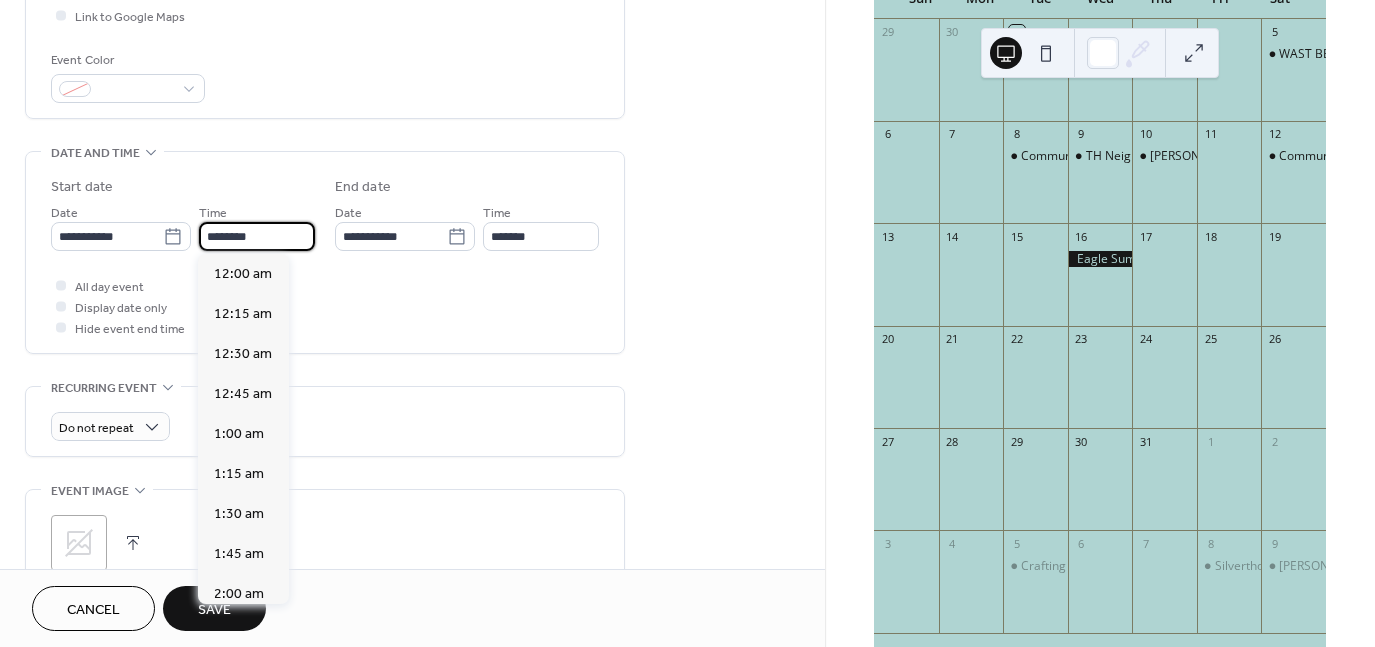 scroll, scrollTop: 1929, scrollLeft: 0, axis: vertical 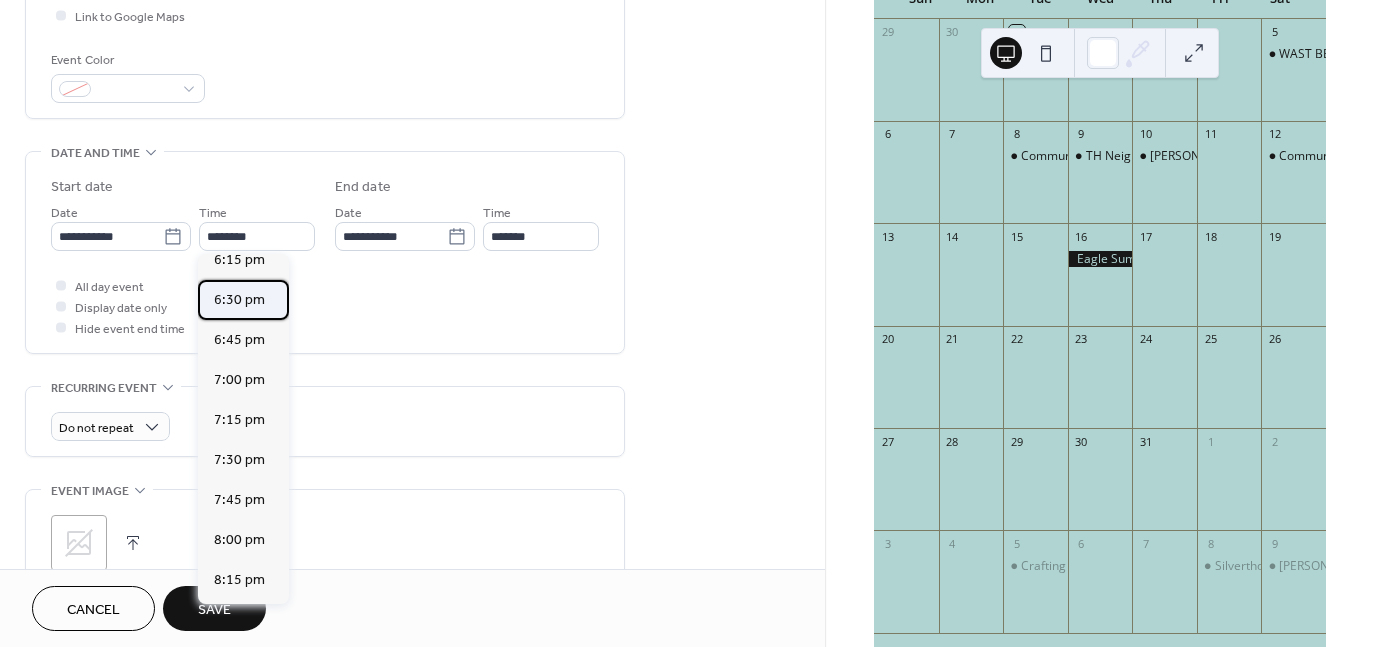 click on "6:30 pm" at bounding box center (239, 300) 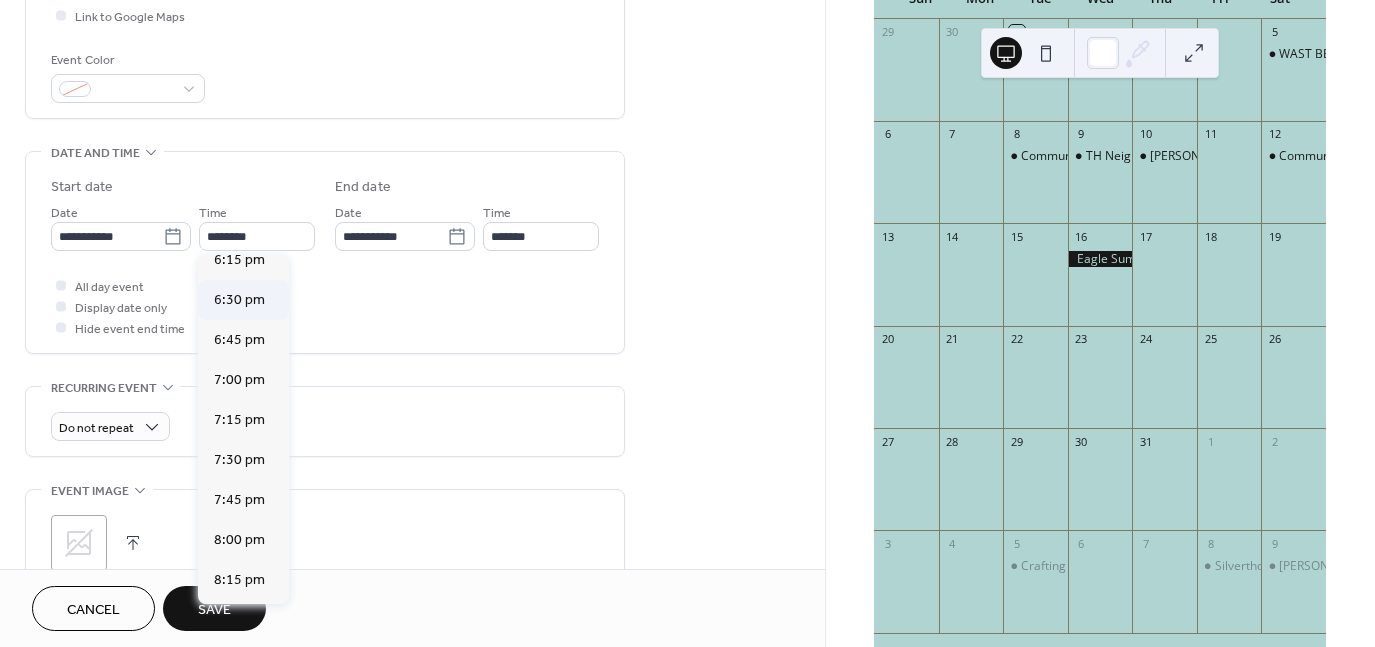 type on "*******" 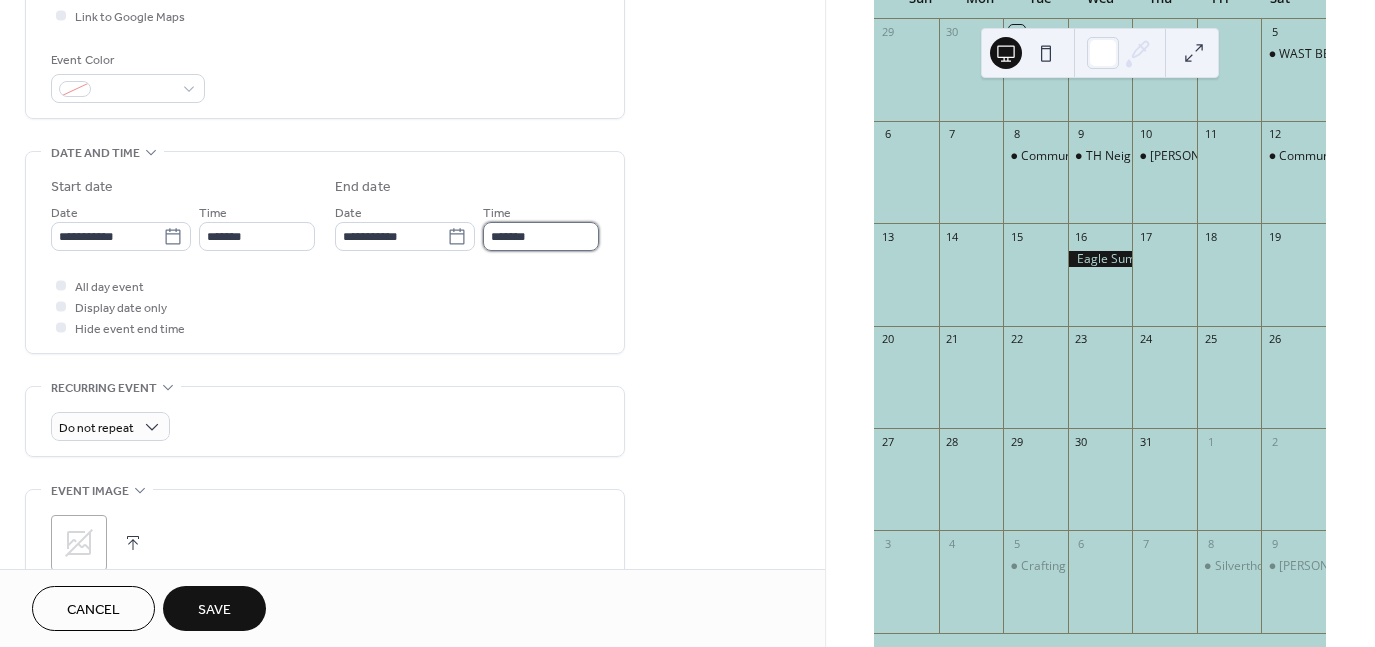 click on "*******" at bounding box center (541, 236) 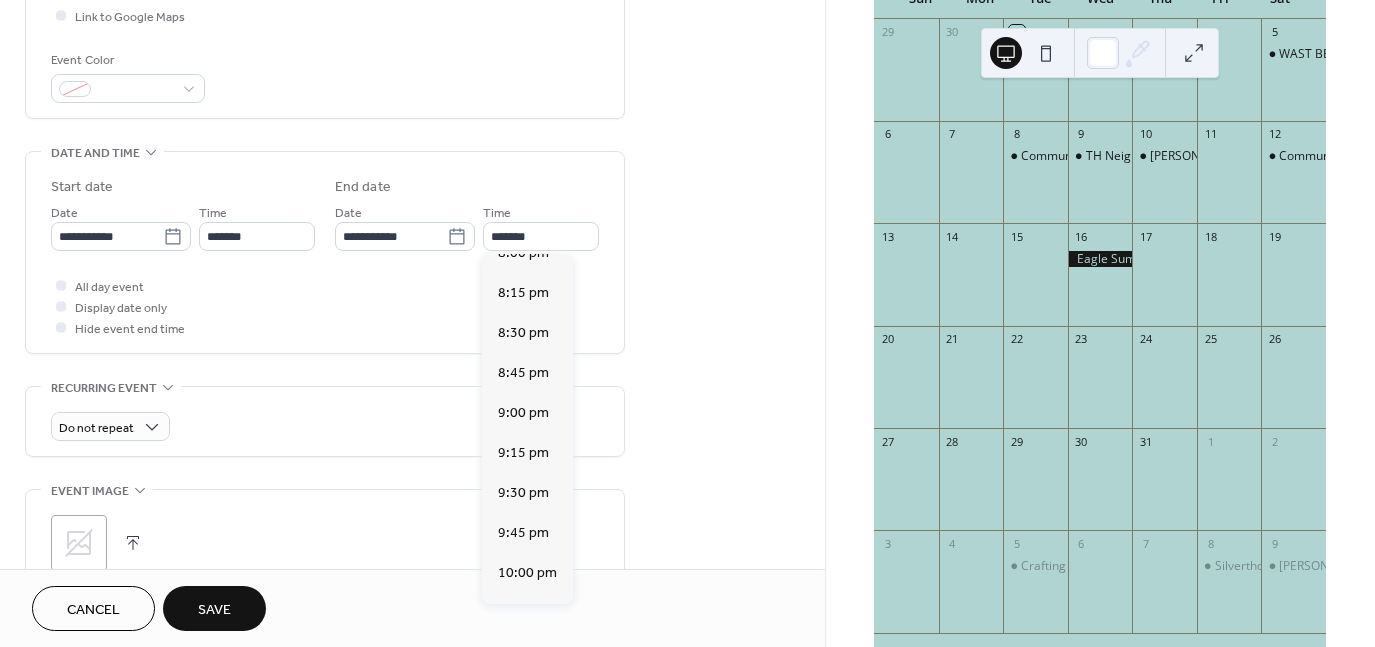 scroll, scrollTop: 243, scrollLeft: 0, axis: vertical 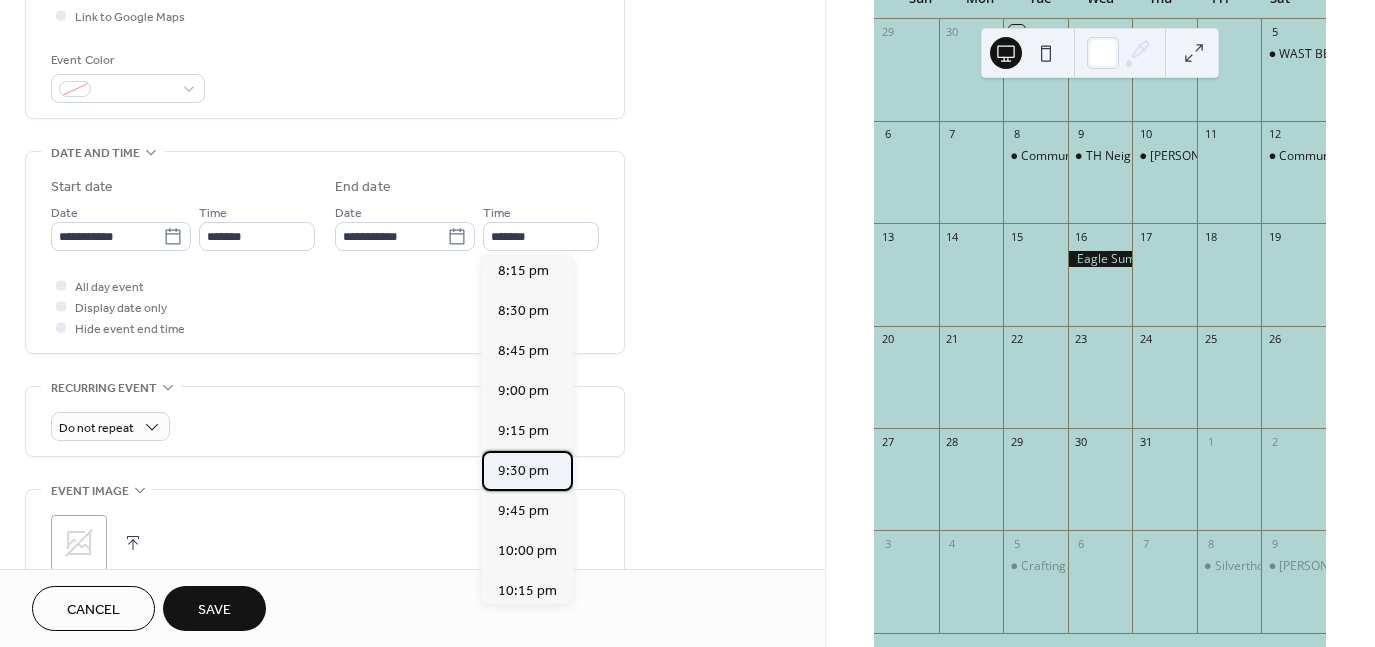 click on "9:30 pm" at bounding box center (523, 471) 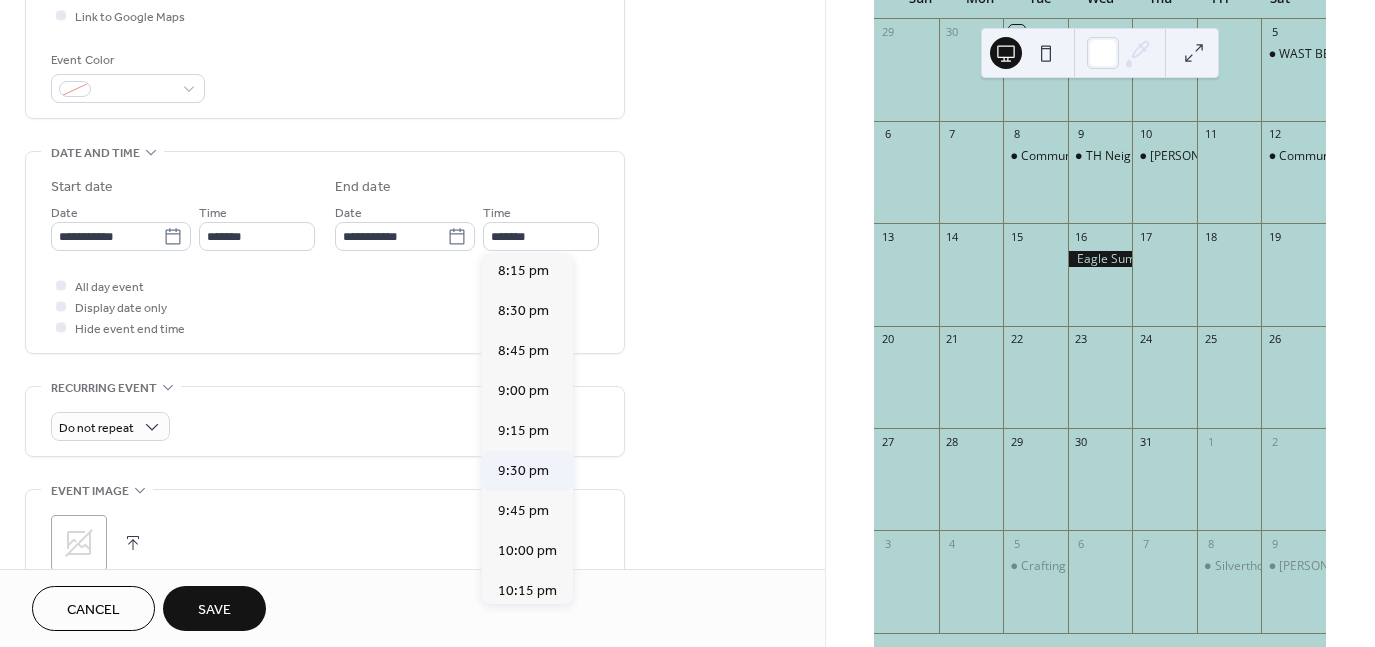 type on "*******" 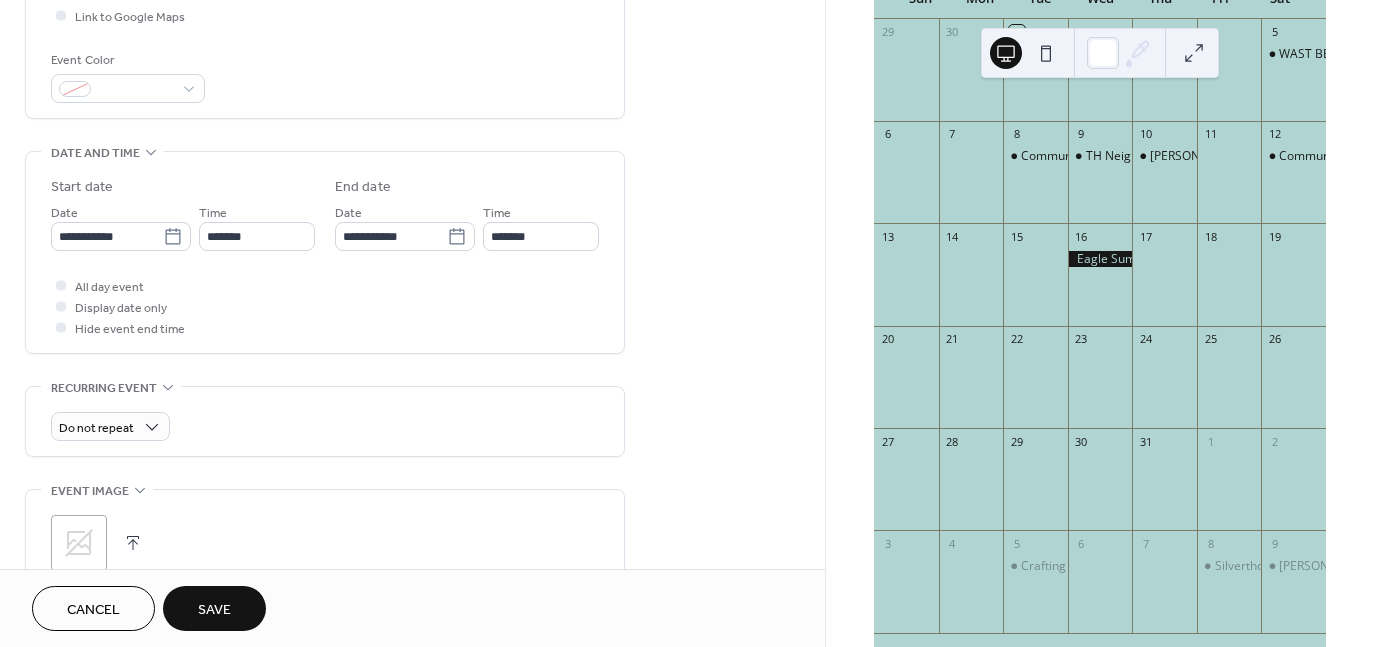 click on "Save" at bounding box center (214, 610) 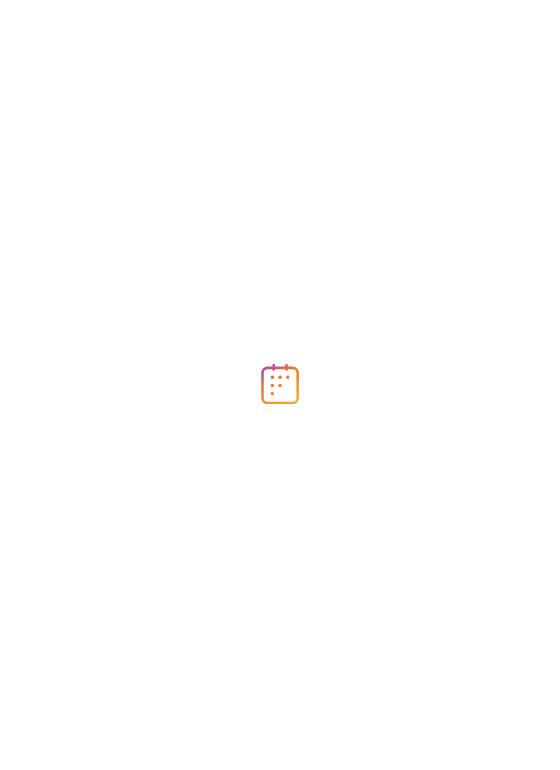 scroll, scrollTop: 0, scrollLeft: 0, axis: both 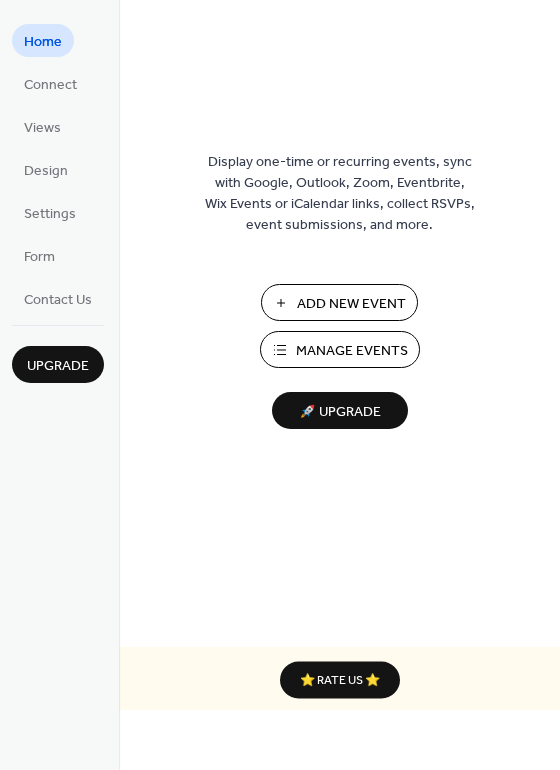click on "Manage Events" at bounding box center (352, 351) 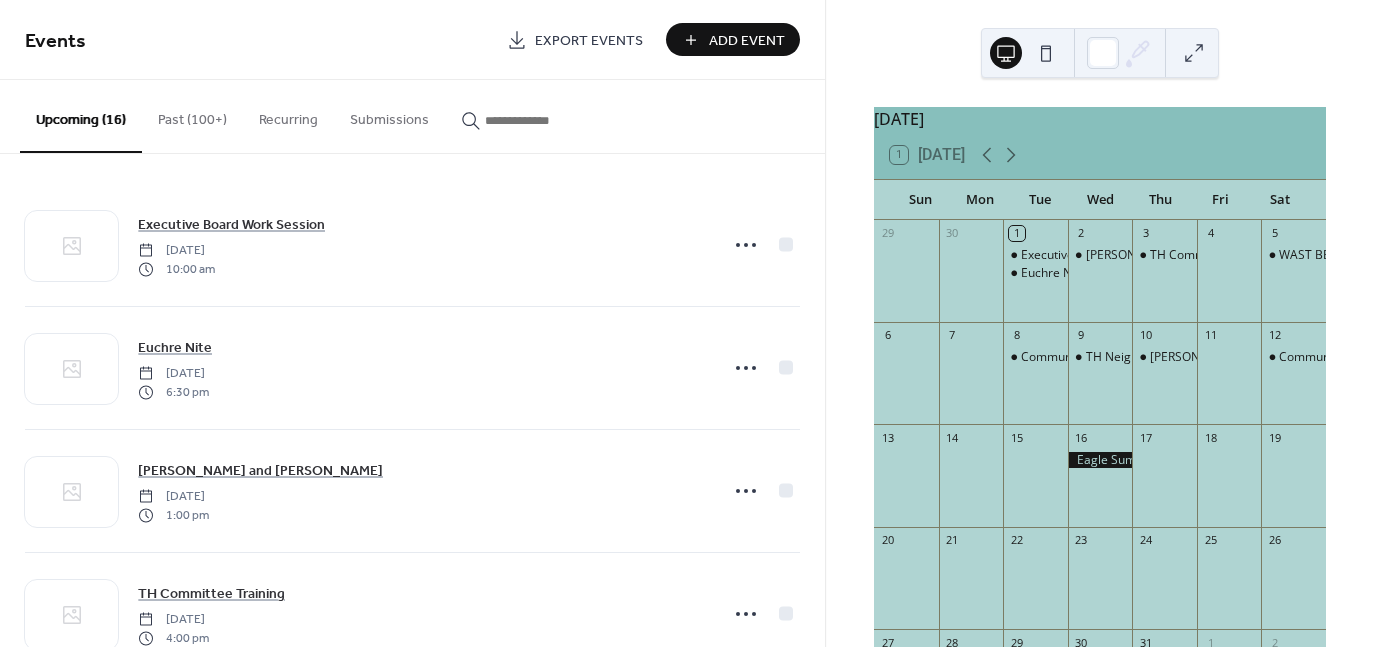 scroll, scrollTop: 0, scrollLeft: 0, axis: both 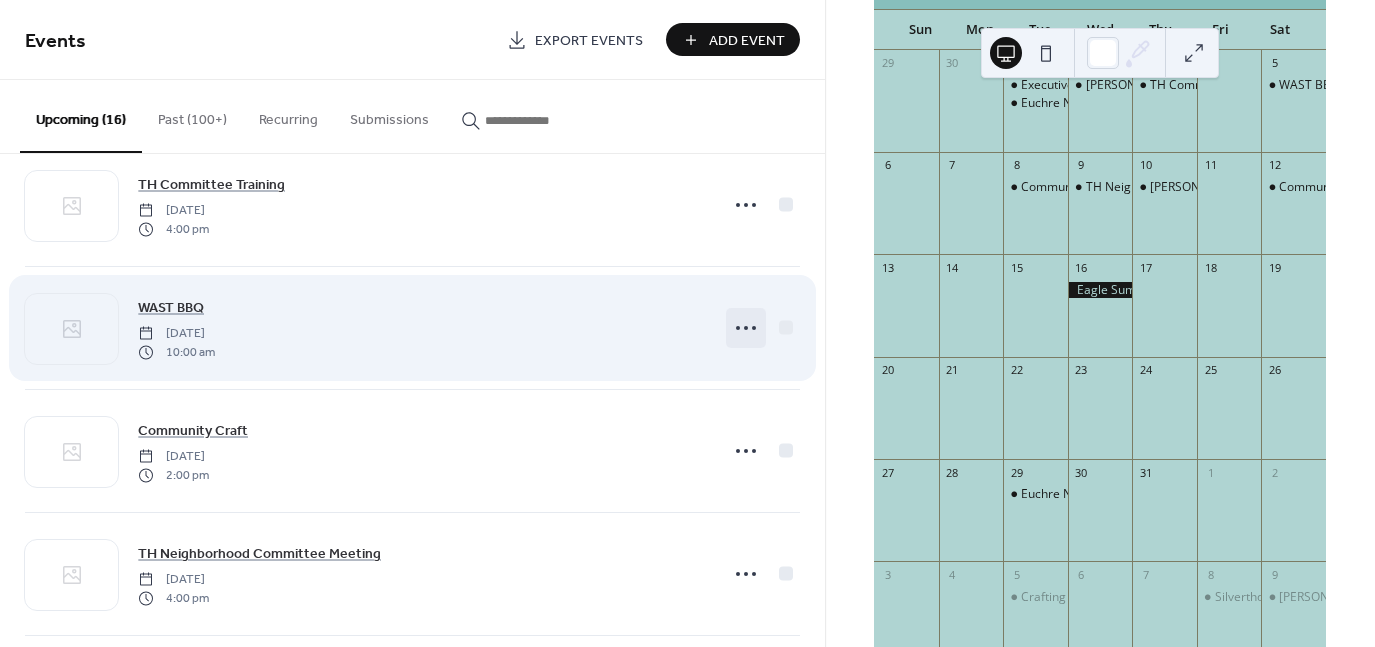 click 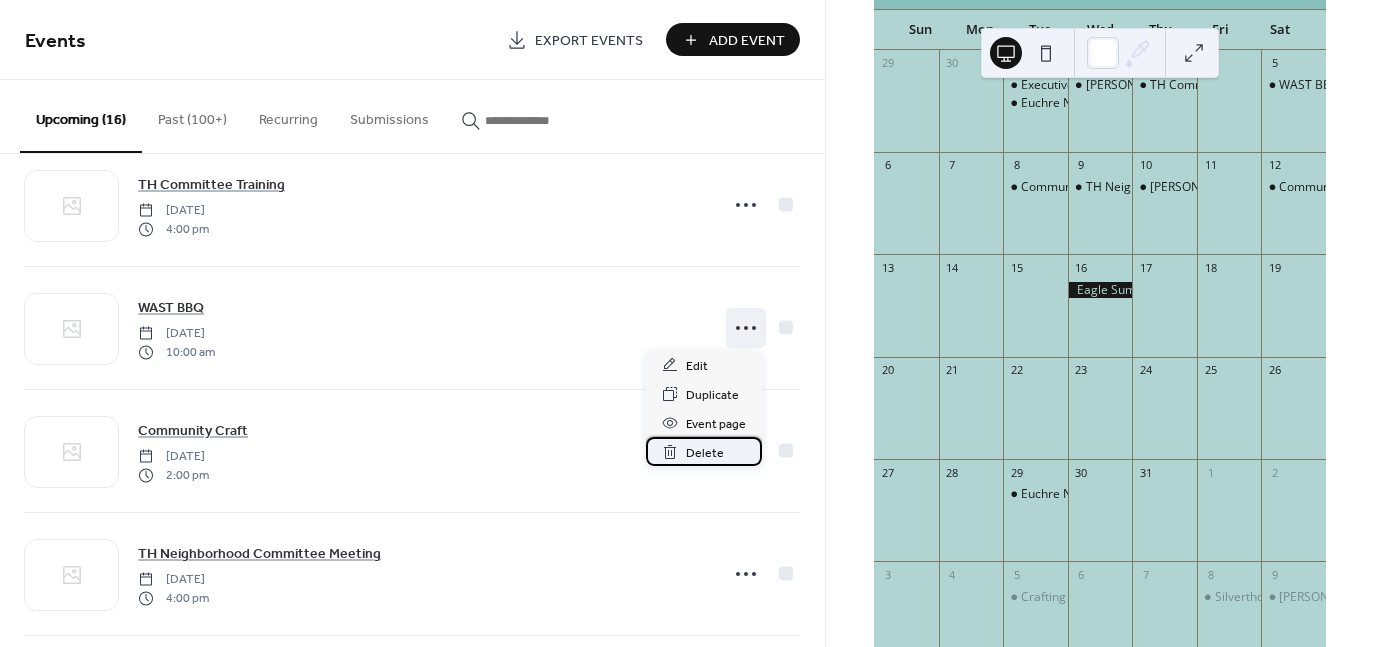 click on "Delete" at bounding box center [705, 453] 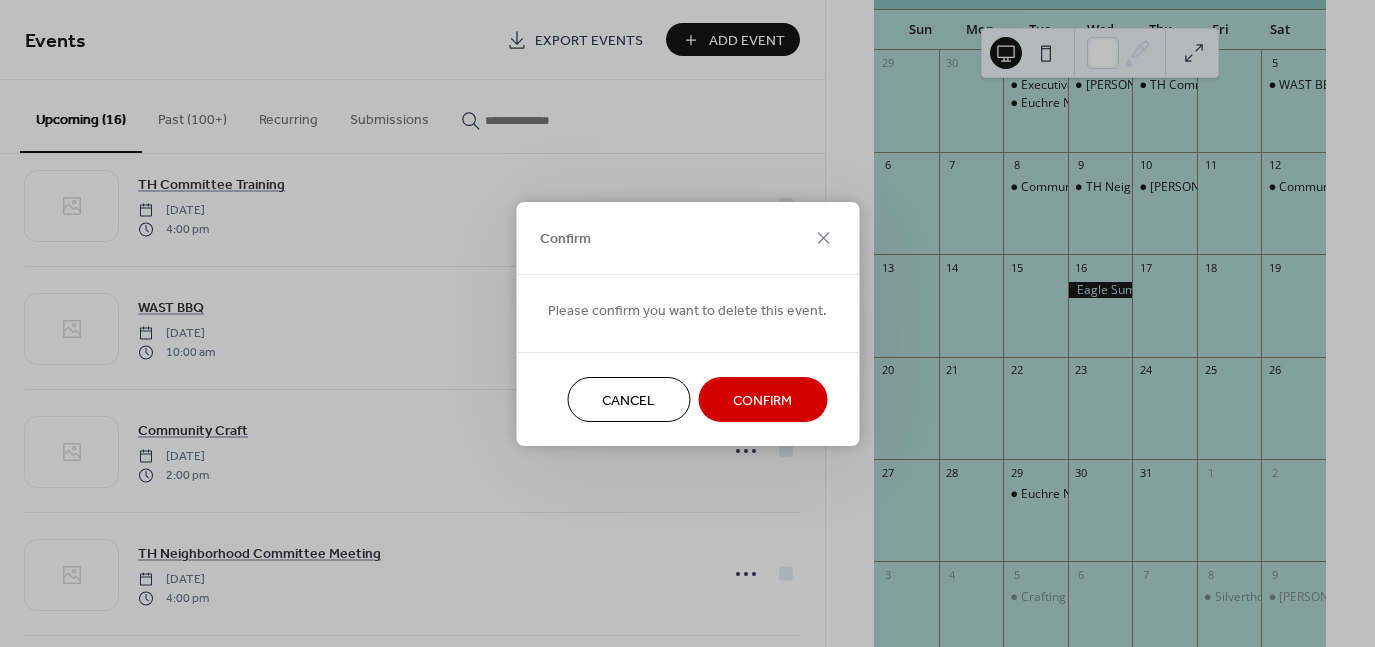 click on "Confirm" at bounding box center [762, 400] 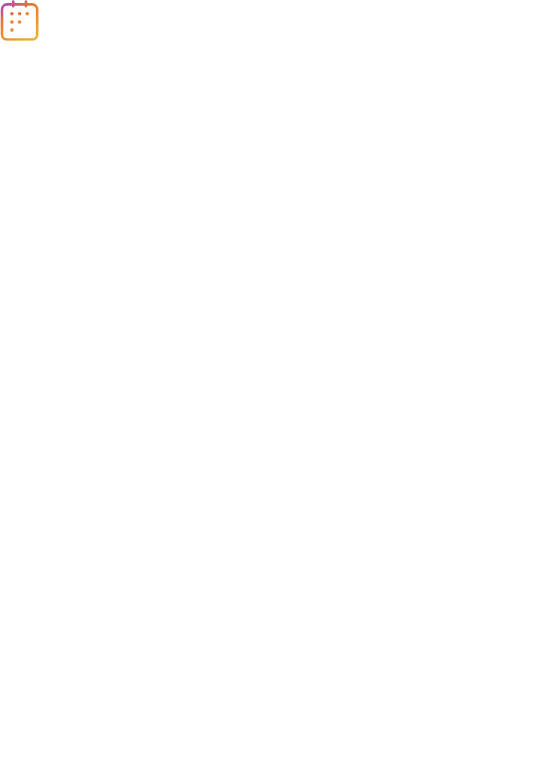 scroll, scrollTop: 0, scrollLeft: 0, axis: both 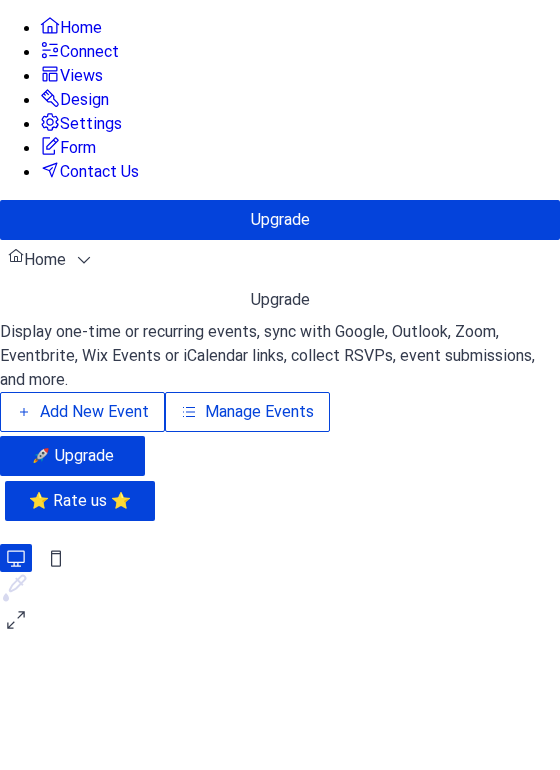 click on "Manage Events" at bounding box center (259, 412) 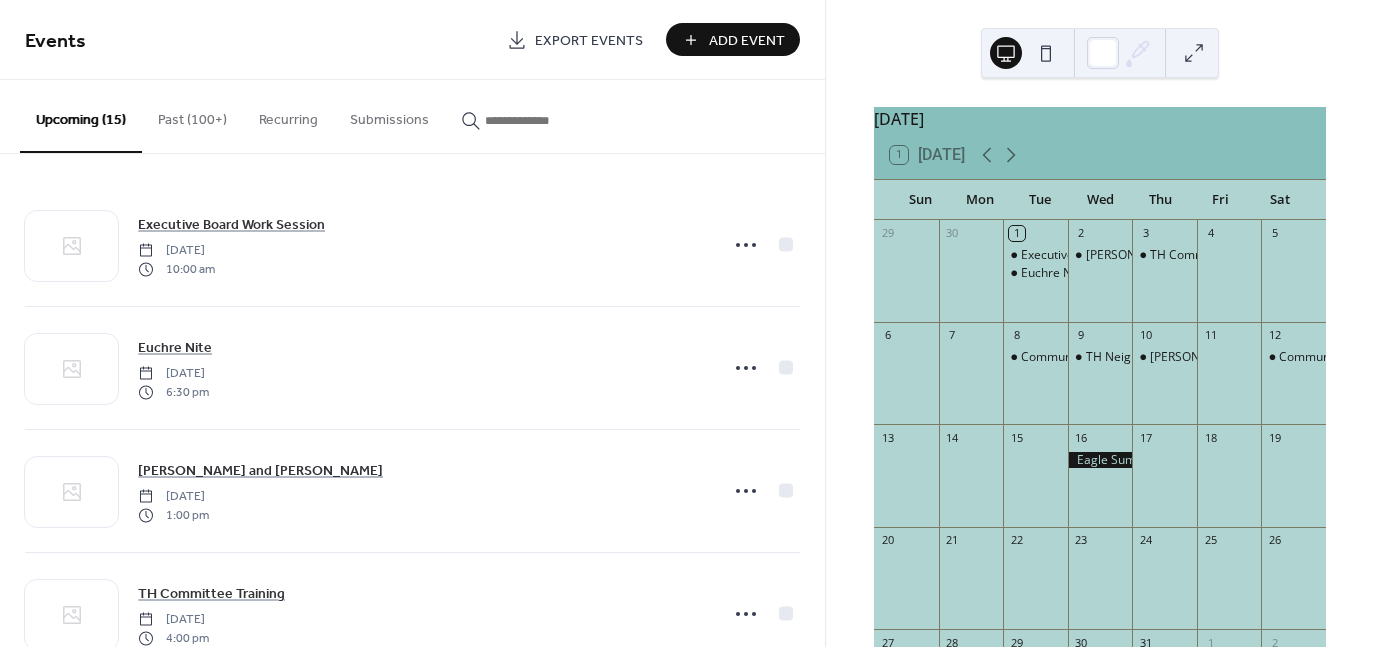 scroll, scrollTop: 0, scrollLeft: 0, axis: both 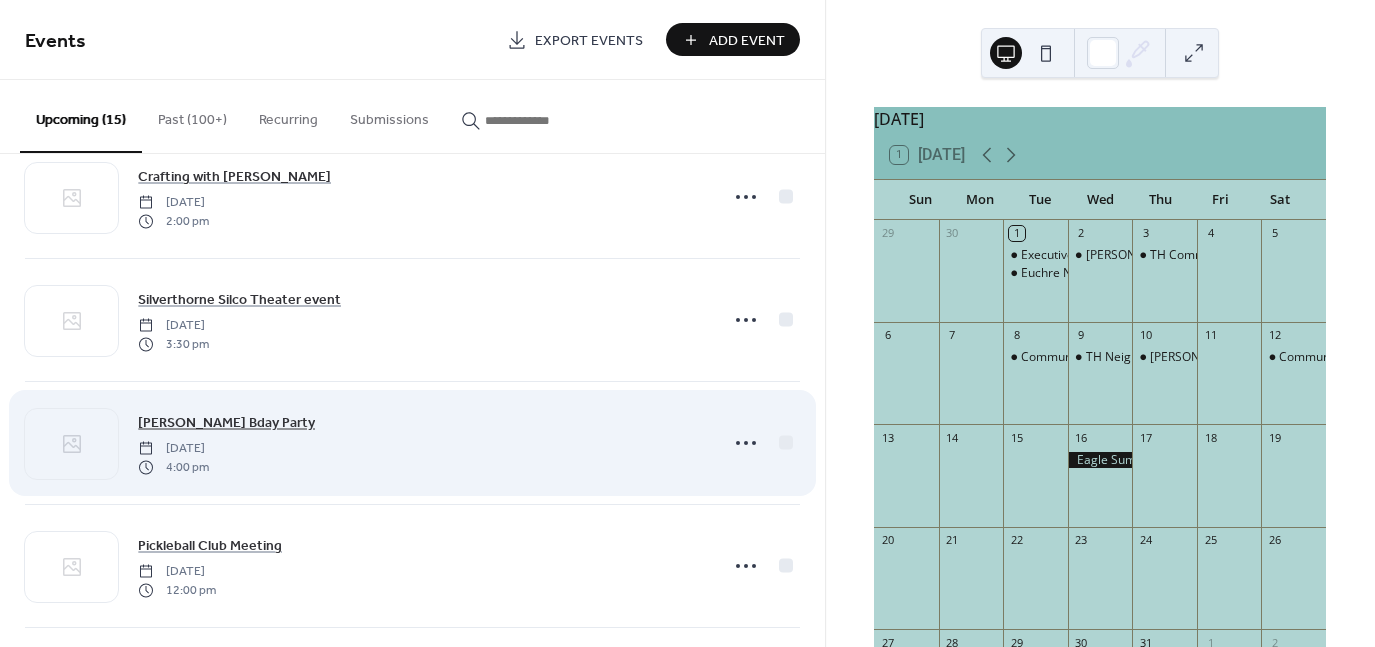 click on "Jennifer Bday Party" at bounding box center [226, 423] 